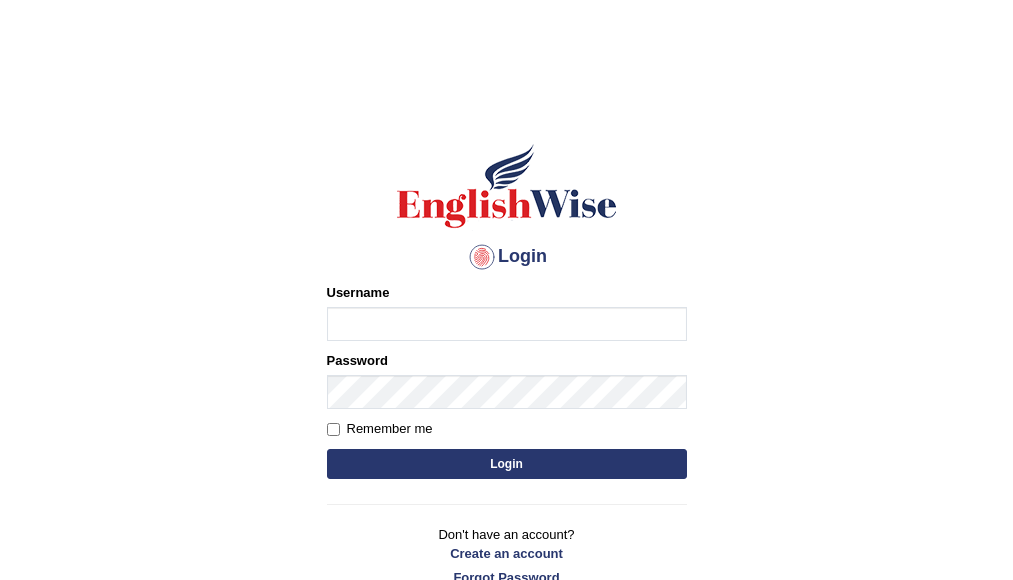 scroll, scrollTop: 0, scrollLeft: 0, axis: both 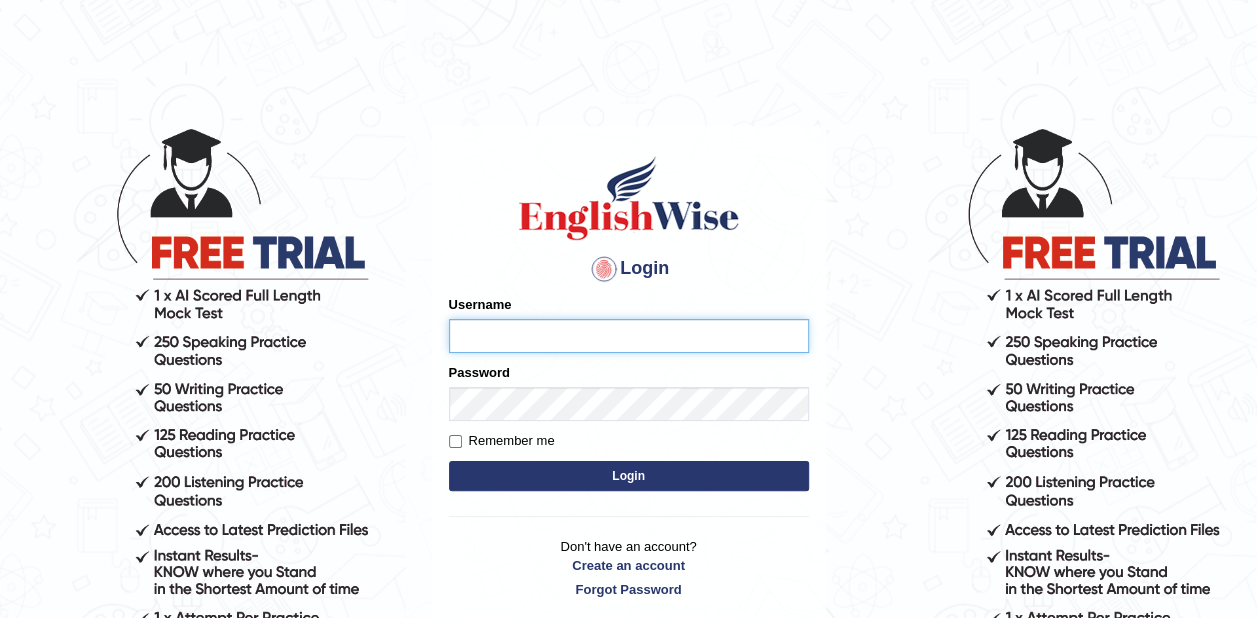 type on "zaki123" 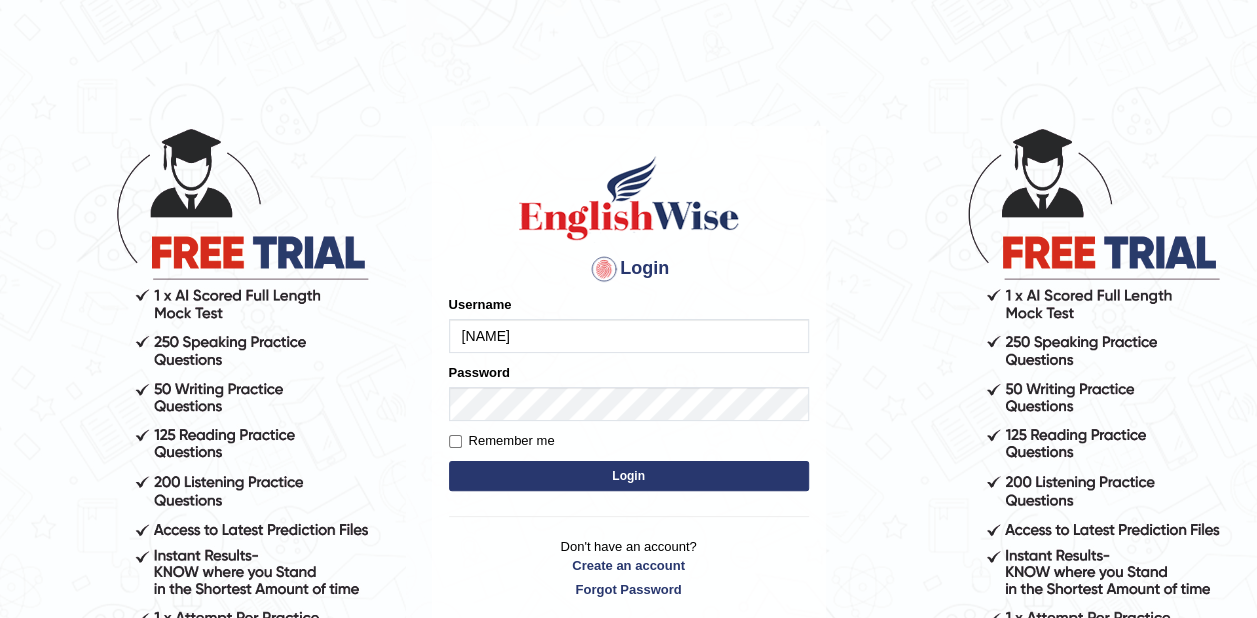click on "Login" at bounding box center [629, 476] 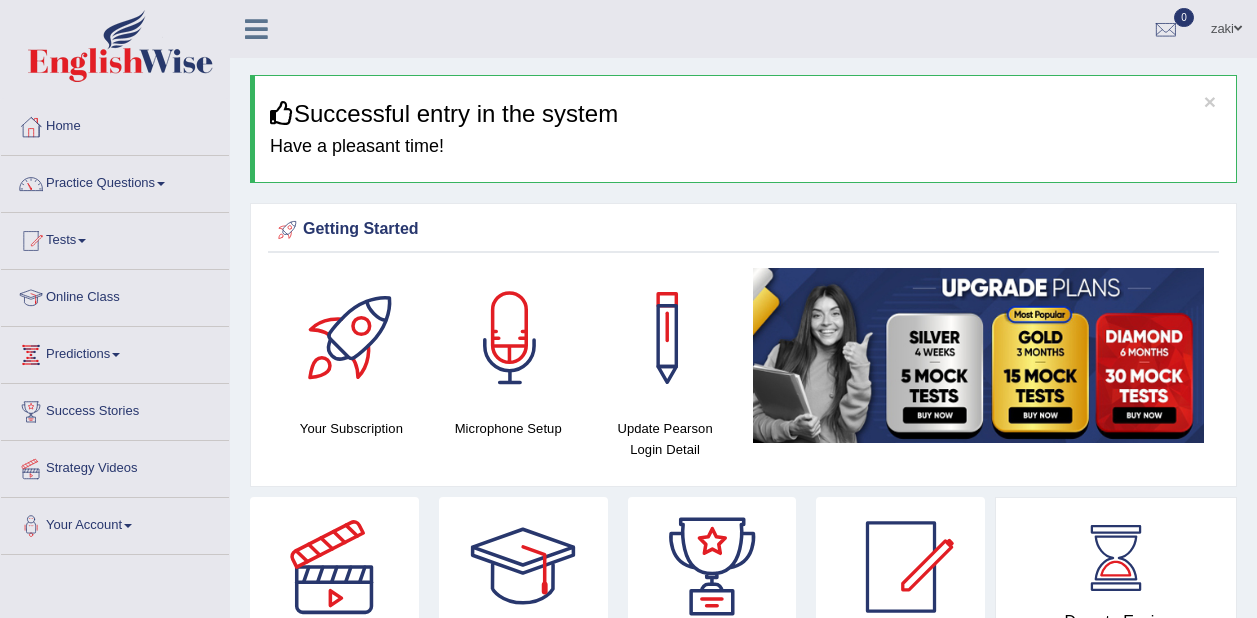 scroll, scrollTop: 0, scrollLeft: 0, axis: both 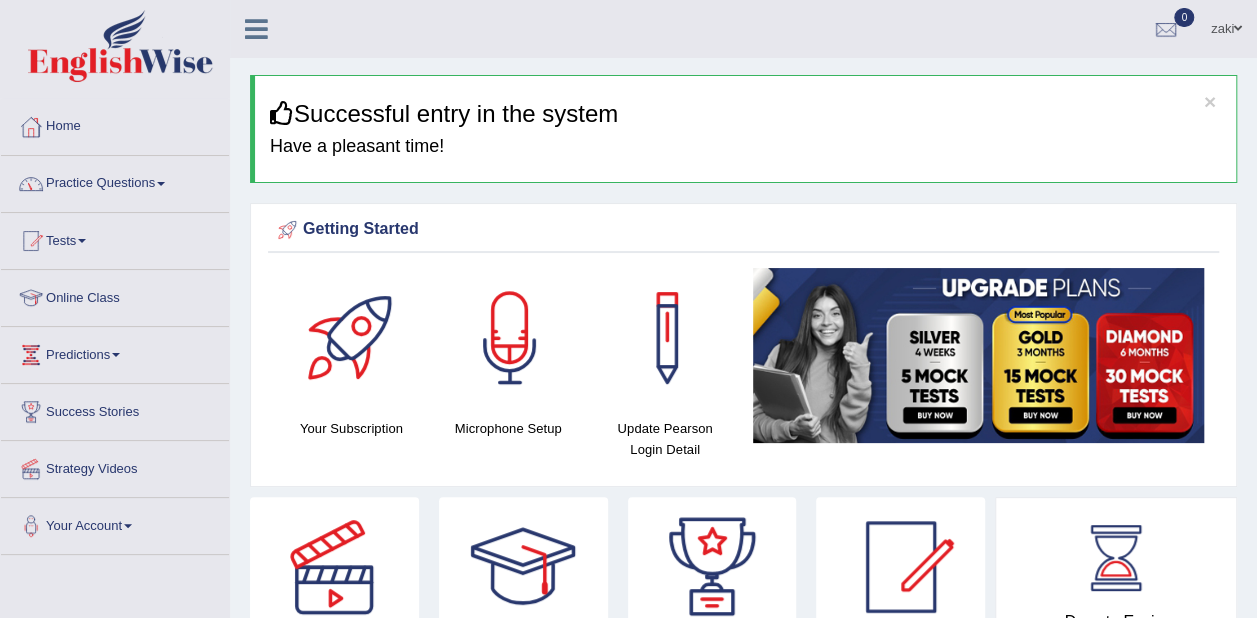 click on "Practice Questions   Speaking Practice Read Aloud
Repeat Sentence
Describe Image
Re-tell Lecture
Answer Short Question
Summarize Group Discussion
Respond To A Situation
Writing Practice  Summarize Written Text
Write Essay
Reading Practice  Reading & Writing: Fill In The Blanks
Choose Multiple Answers
Re-order Paragraphs
Fill In The Blanks
Choose Single Answer
Listening Practice  Summarize Spoken Text
Highlight Incorrect Words
Highlight Correct Summary
Select Missing Word
Choose Single Answer
Choose Multiple Answers
Fill In The Blanks
Write From Dictation
Pronunciation" at bounding box center [115, 184] 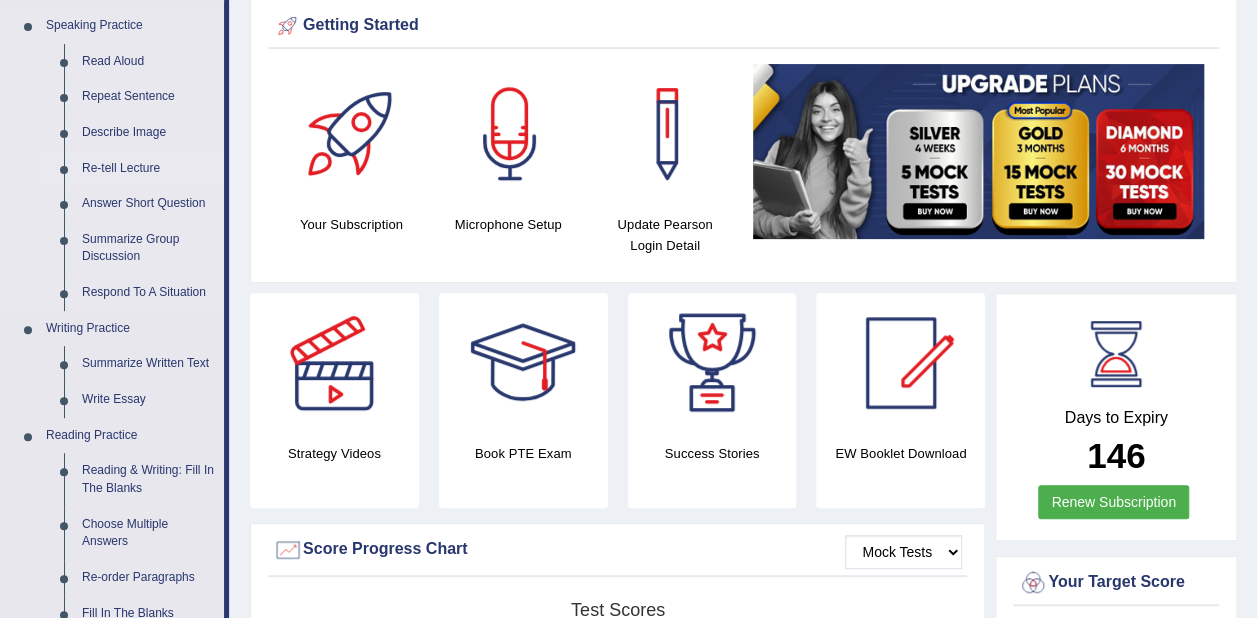 scroll, scrollTop: 206, scrollLeft: 0, axis: vertical 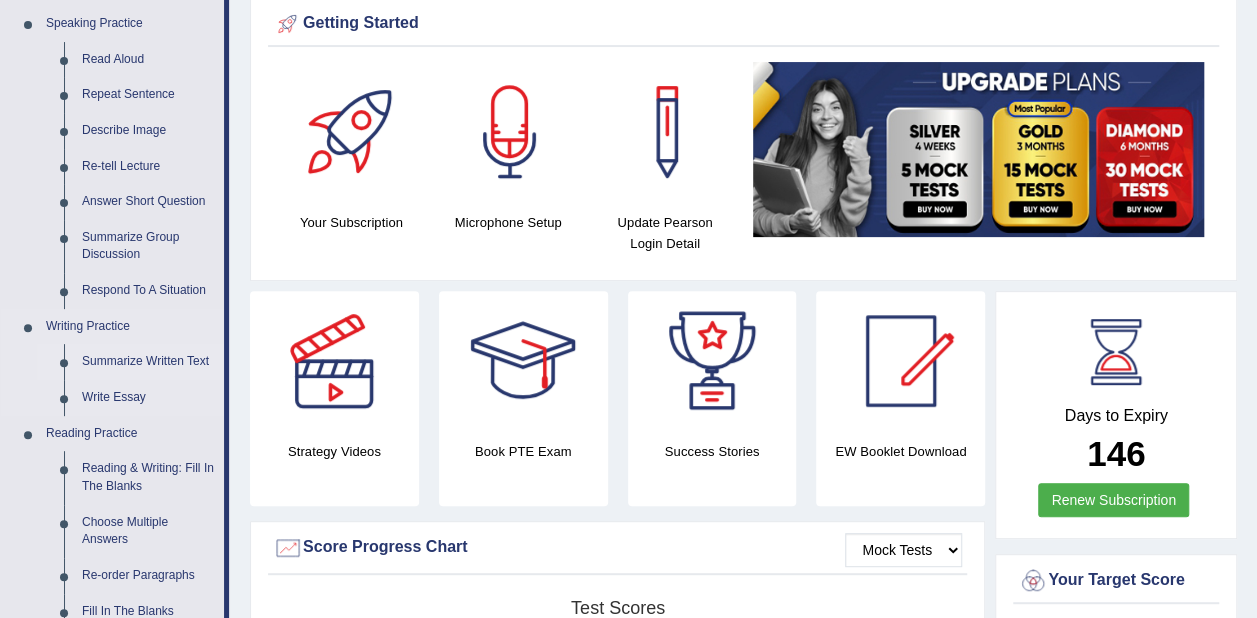 click on "Summarize Written Text" at bounding box center [148, 362] 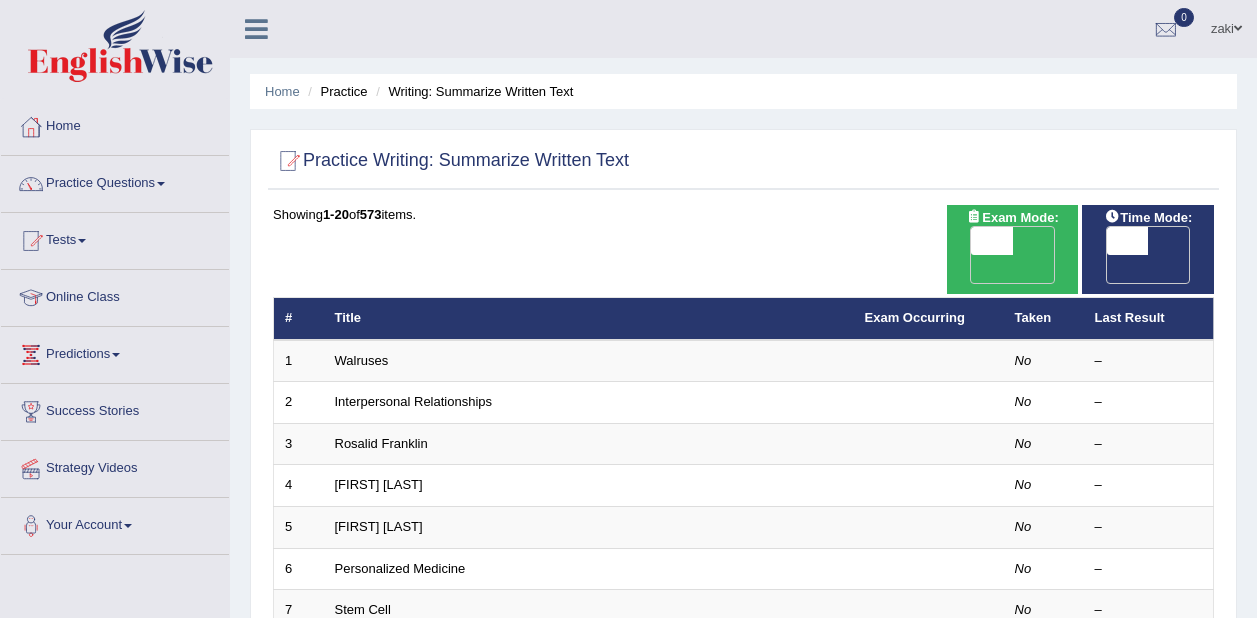 scroll, scrollTop: 0, scrollLeft: 0, axis: both 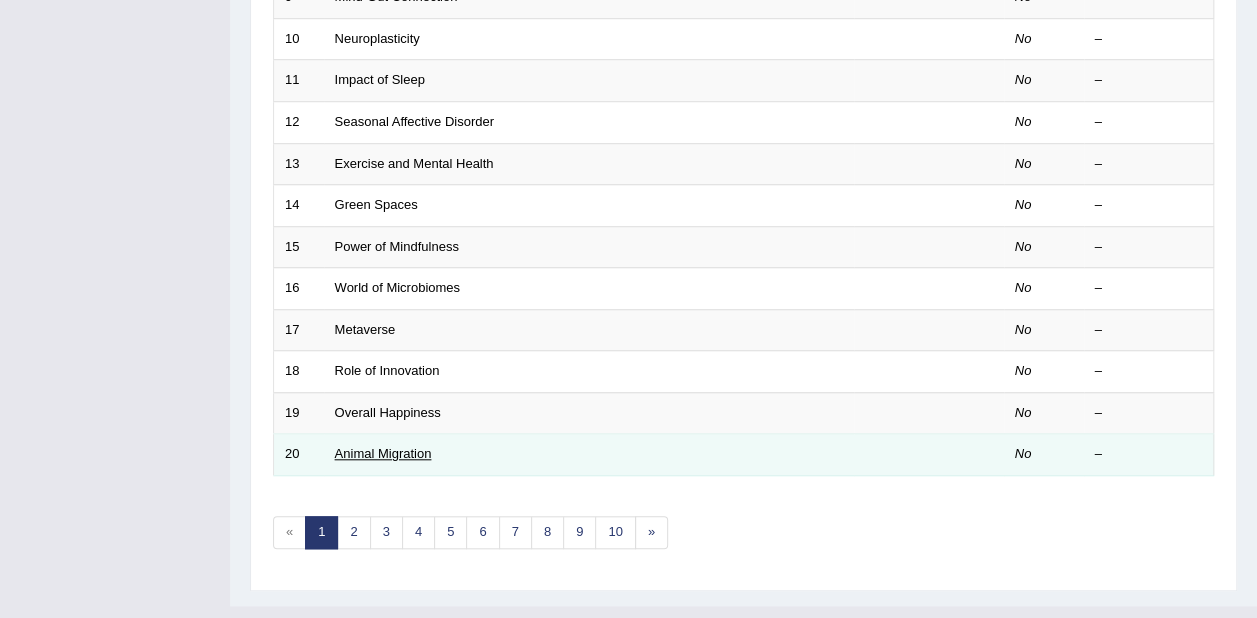 click on "Animal Migration" at bounding box center [383, 453] 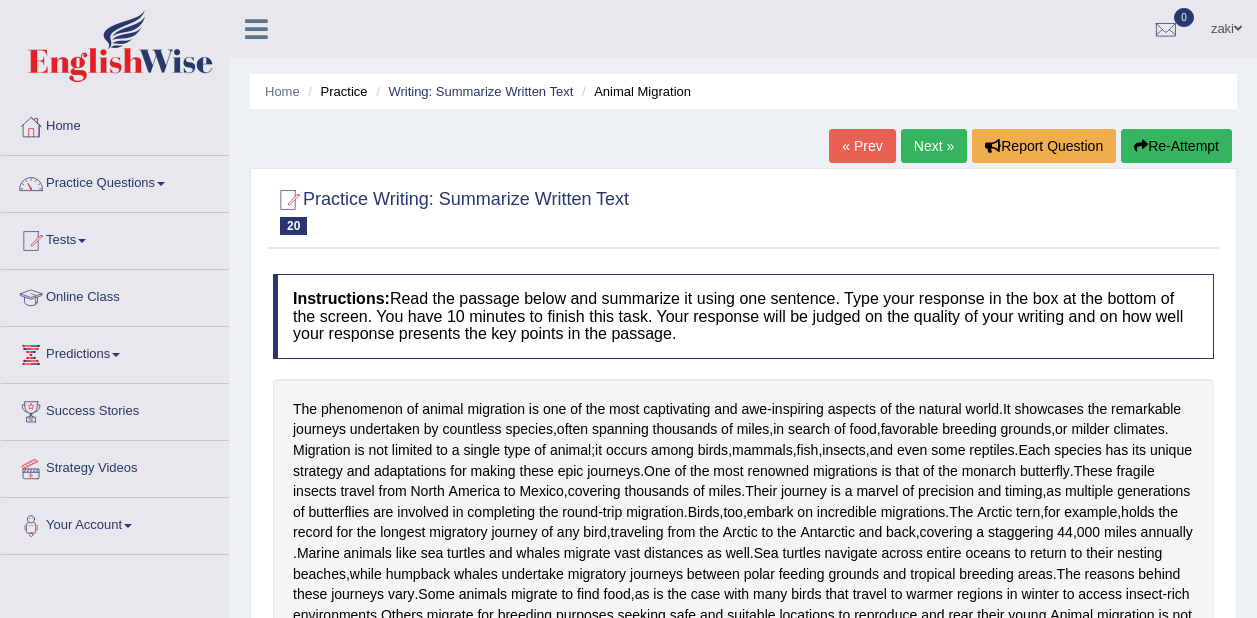 scroll, scrollTop: 0, scrollLeft: 0, axis: both 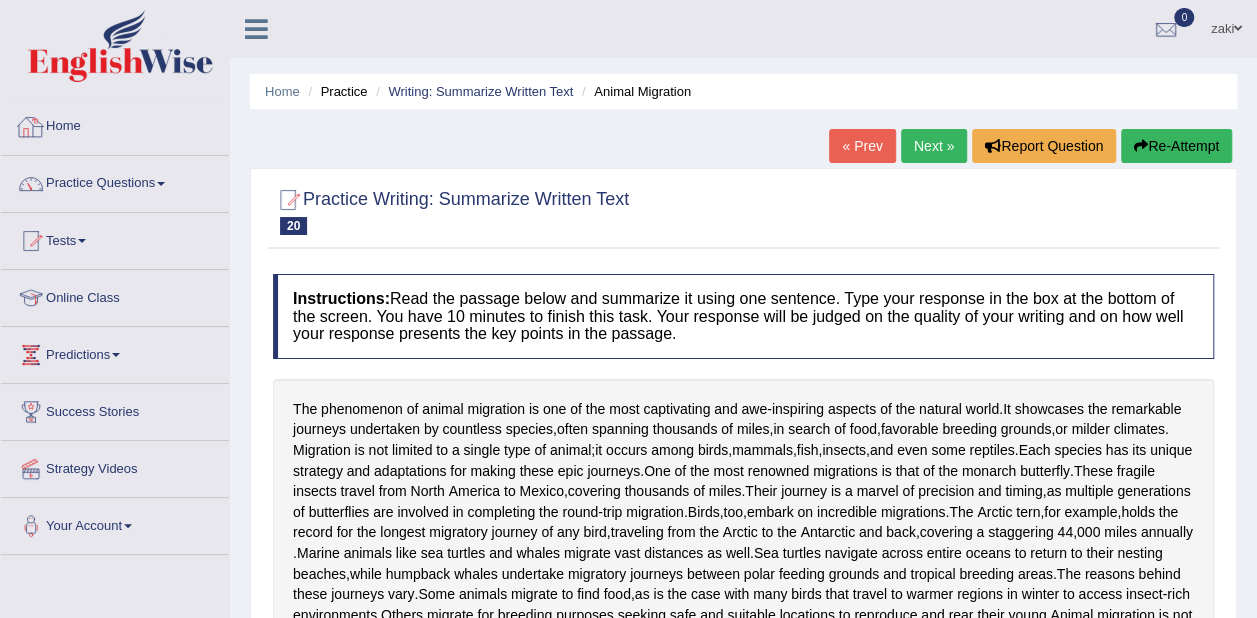 click on "Home" at bounding box center (115, 124) 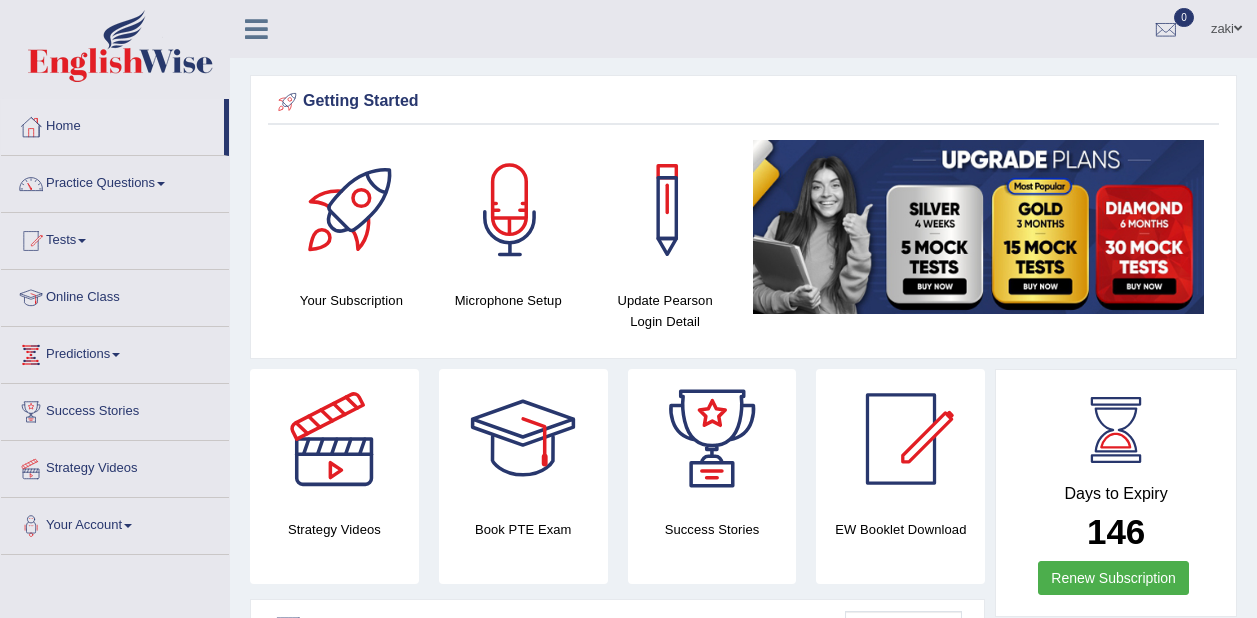 scroll, scrollTop: 0, scrollLeft: 0, axis: both 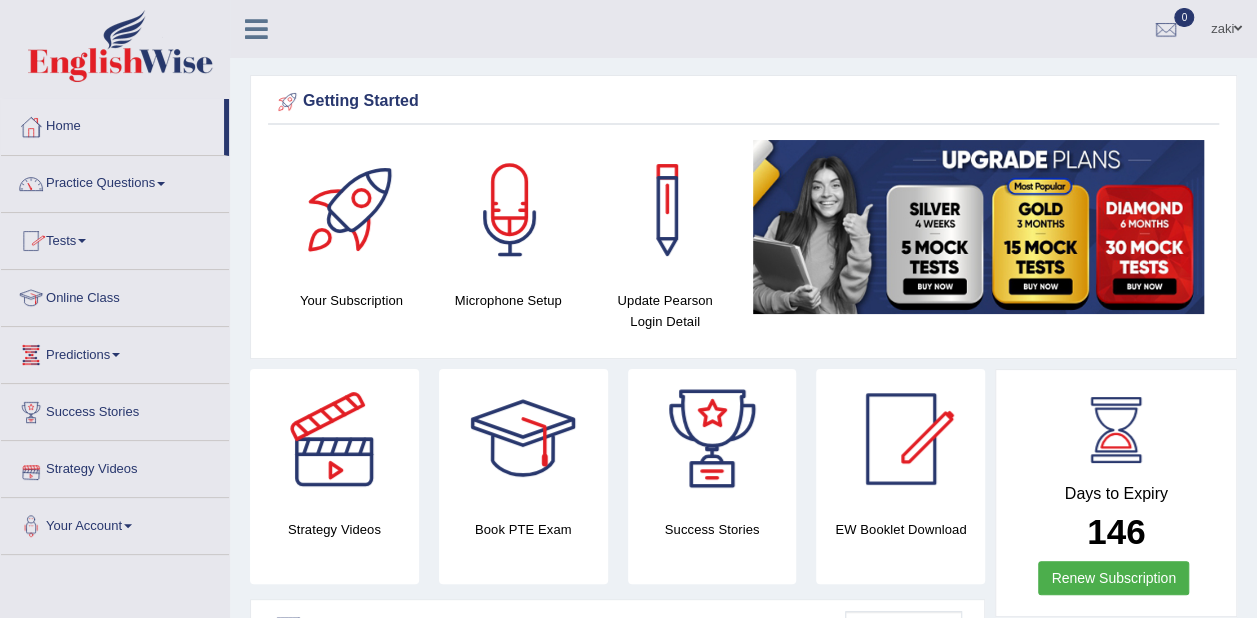 click on "Online Class" at bounding box center (115, 295) 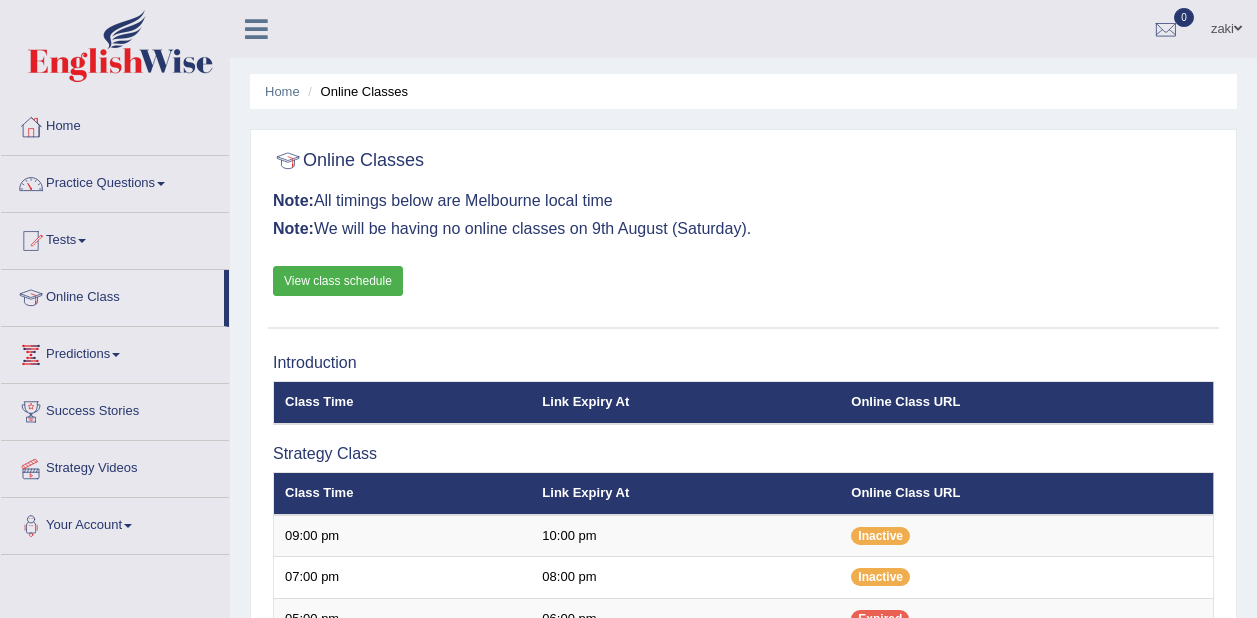 scroll, scrollTop: 0, scrollLeft: 0, axis: both 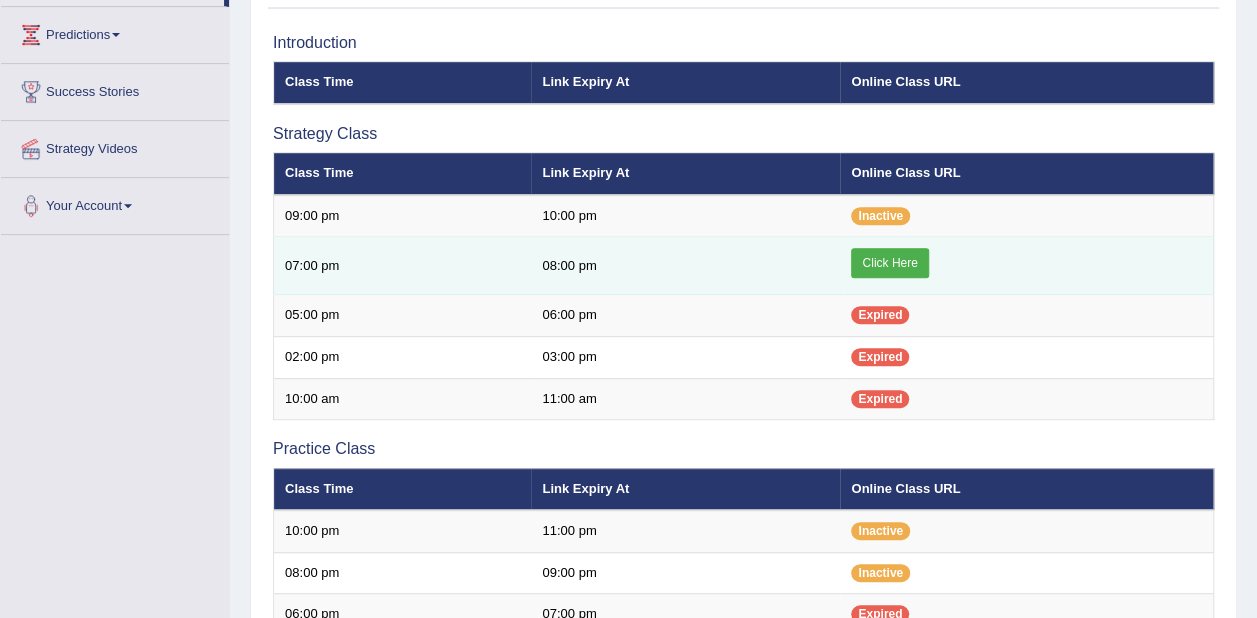 click on "Click Here" at bounding box center (889, 263) 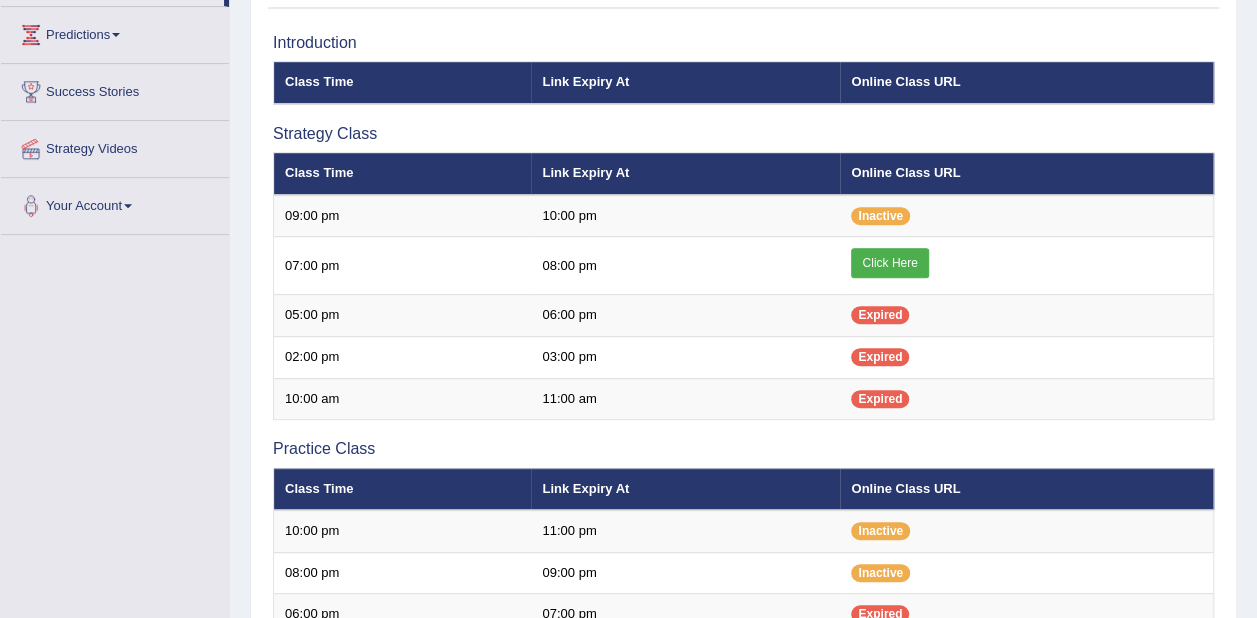 scroll, scrollTop: 0, scrollLeft: 0, axis: both 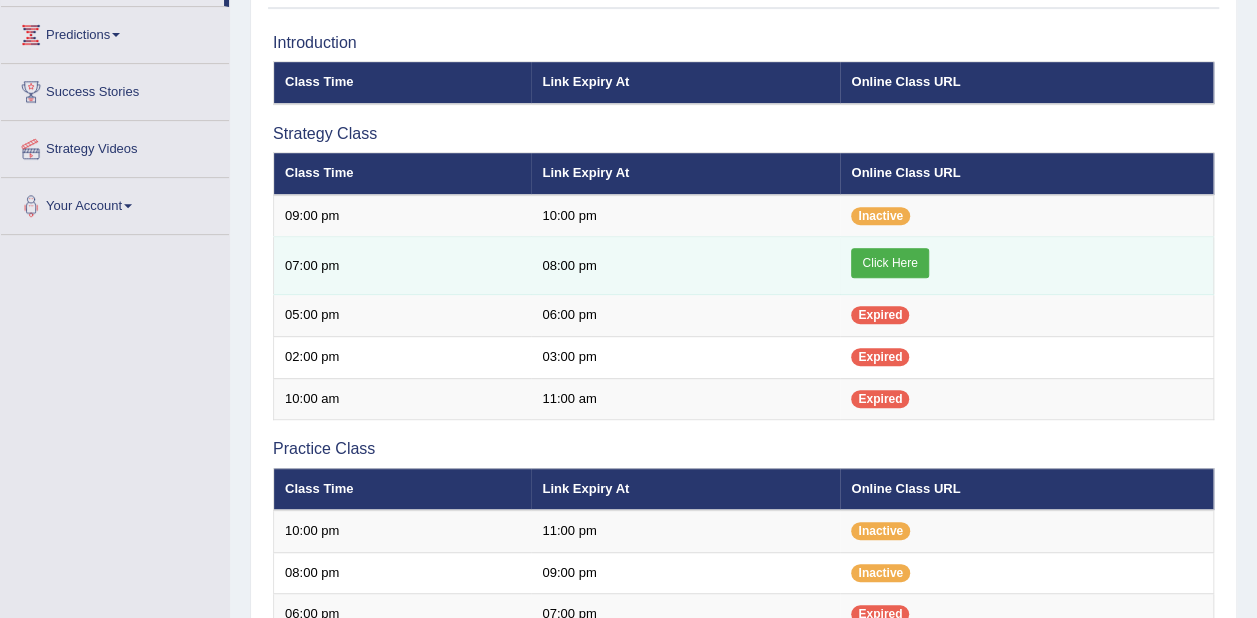 click on "Click Here" at bounding box center (889, 263) 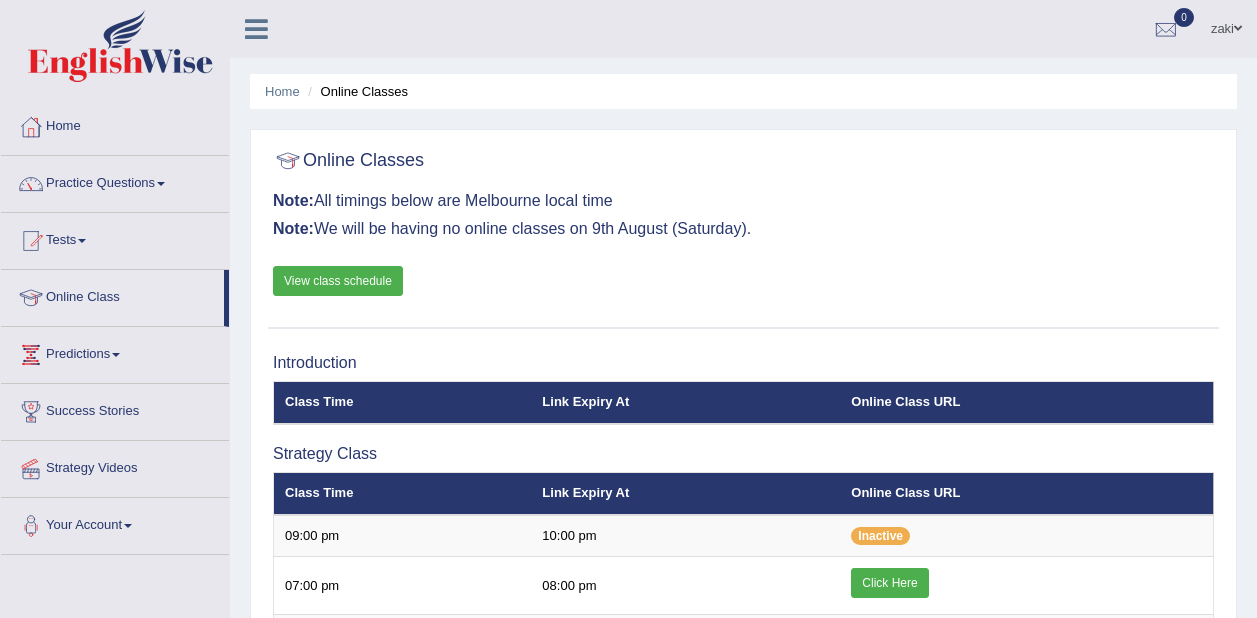 scroll, scrollTop: 320, scrollLeft: 0, axis: vertical 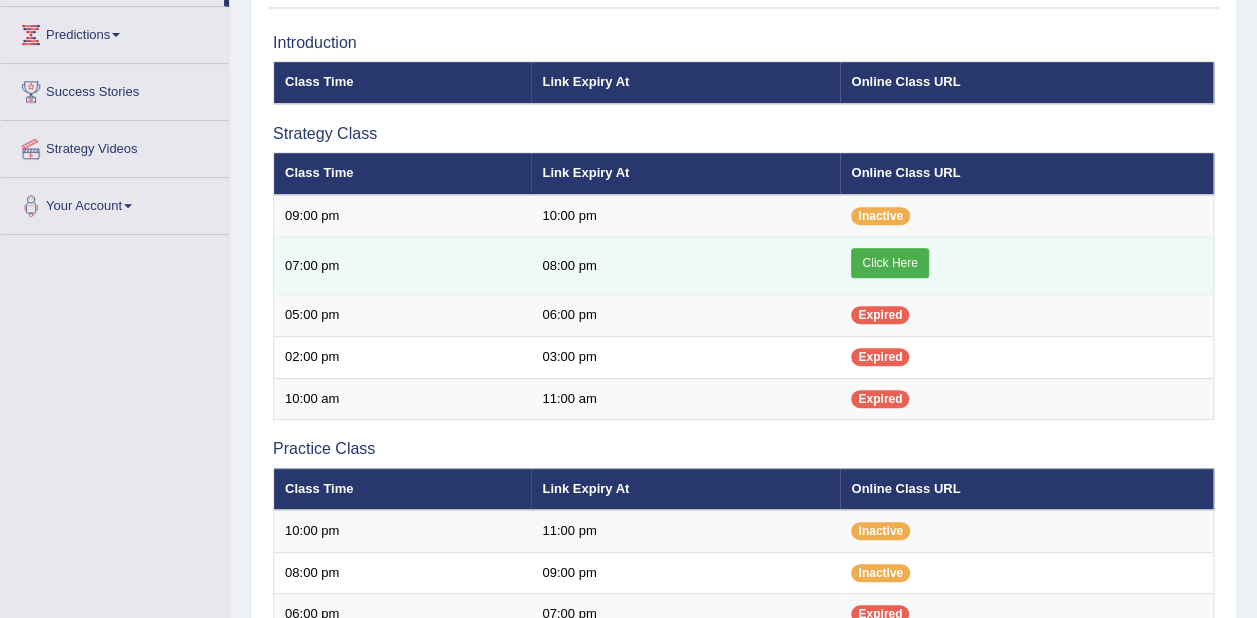 click on "Click Here" at bounding box center (889, 263) 